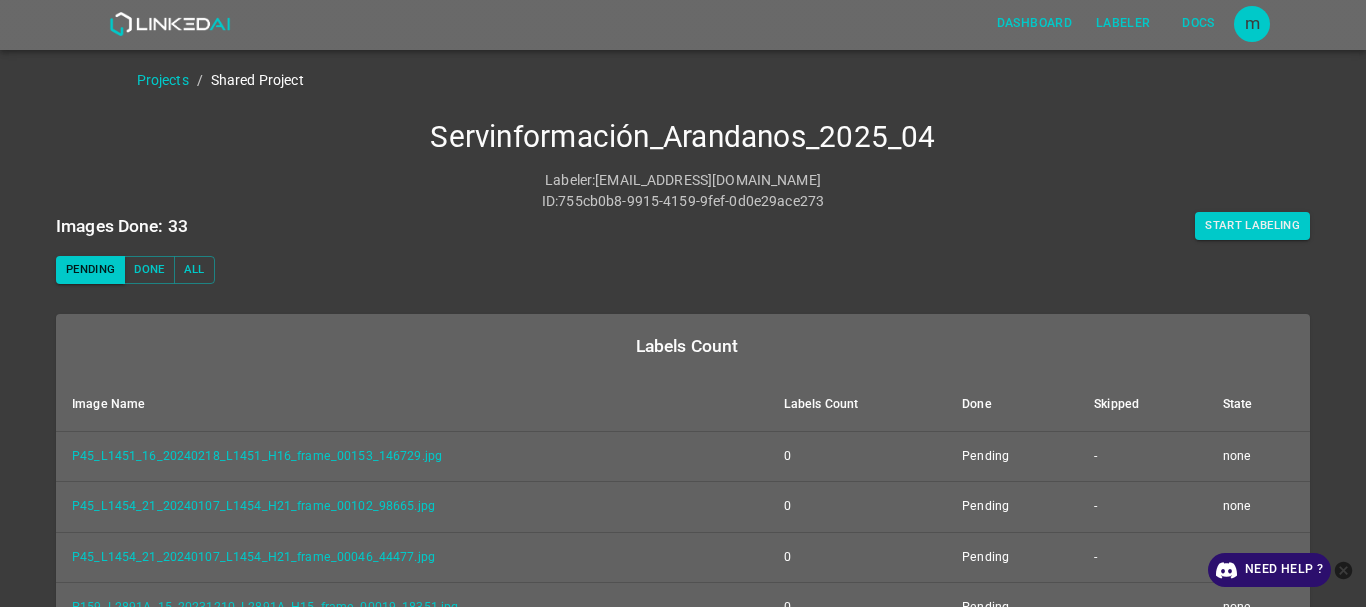 scroll, scrollTop: 0, scrollLeft: 0, axis: both 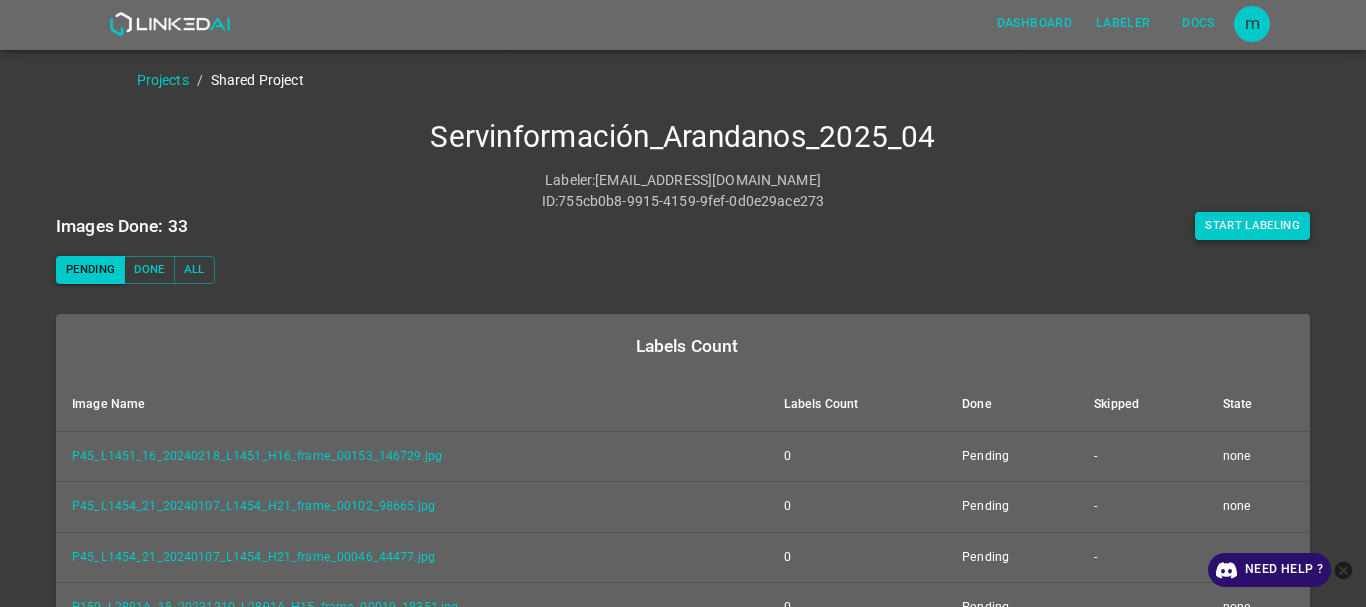 click on "Start Labeling" at bounding box center [1252, 226] 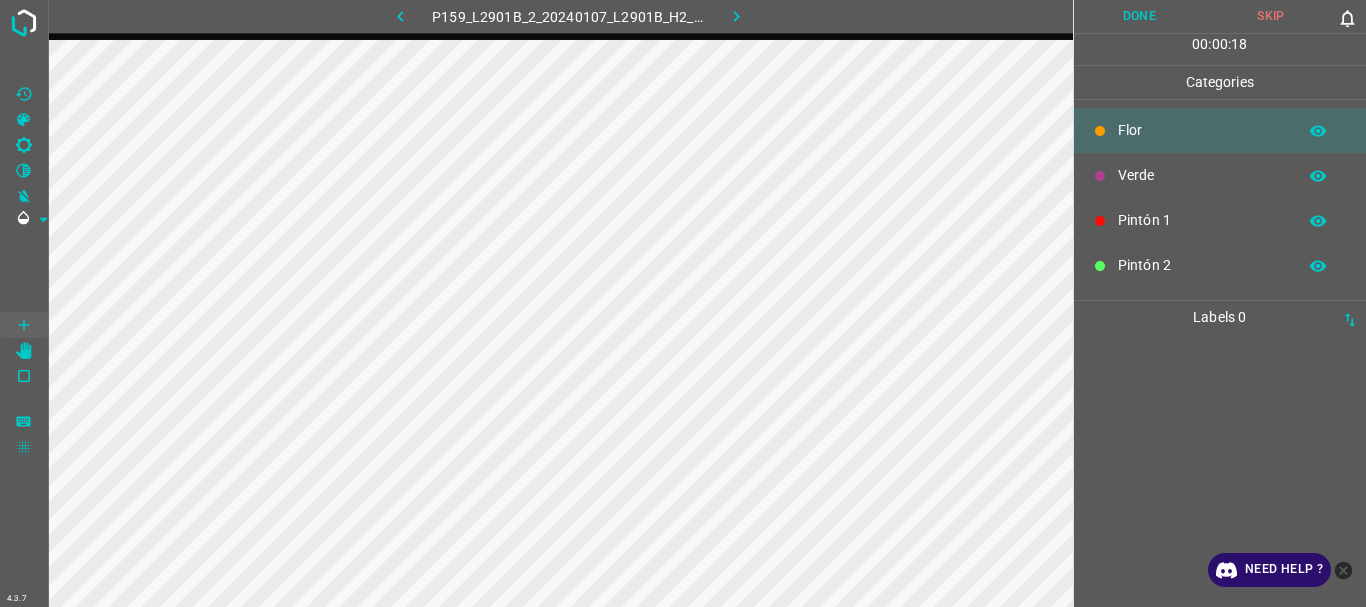 click 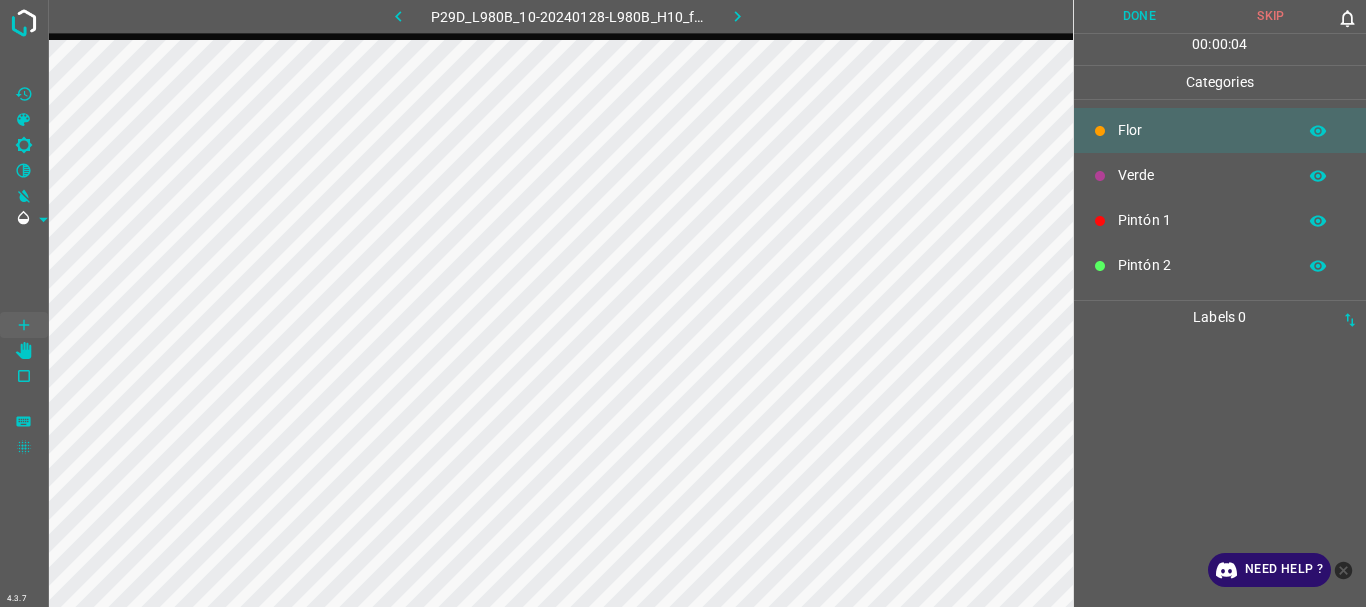 click at bounding box center [738, 16] 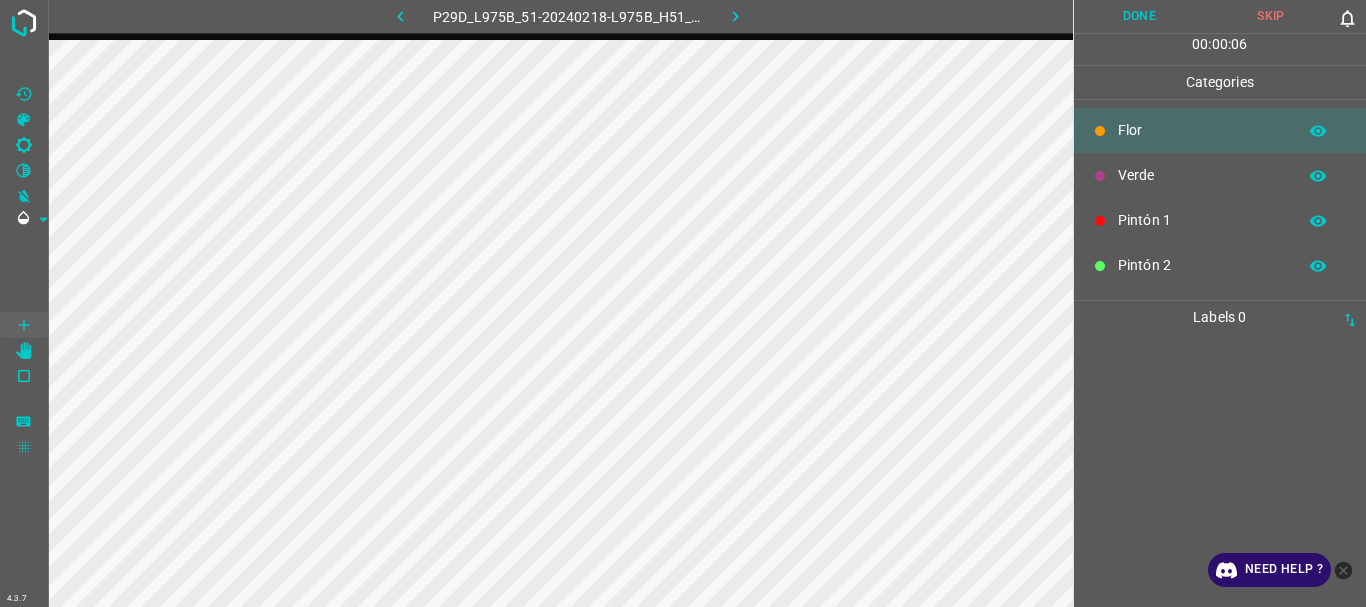 click 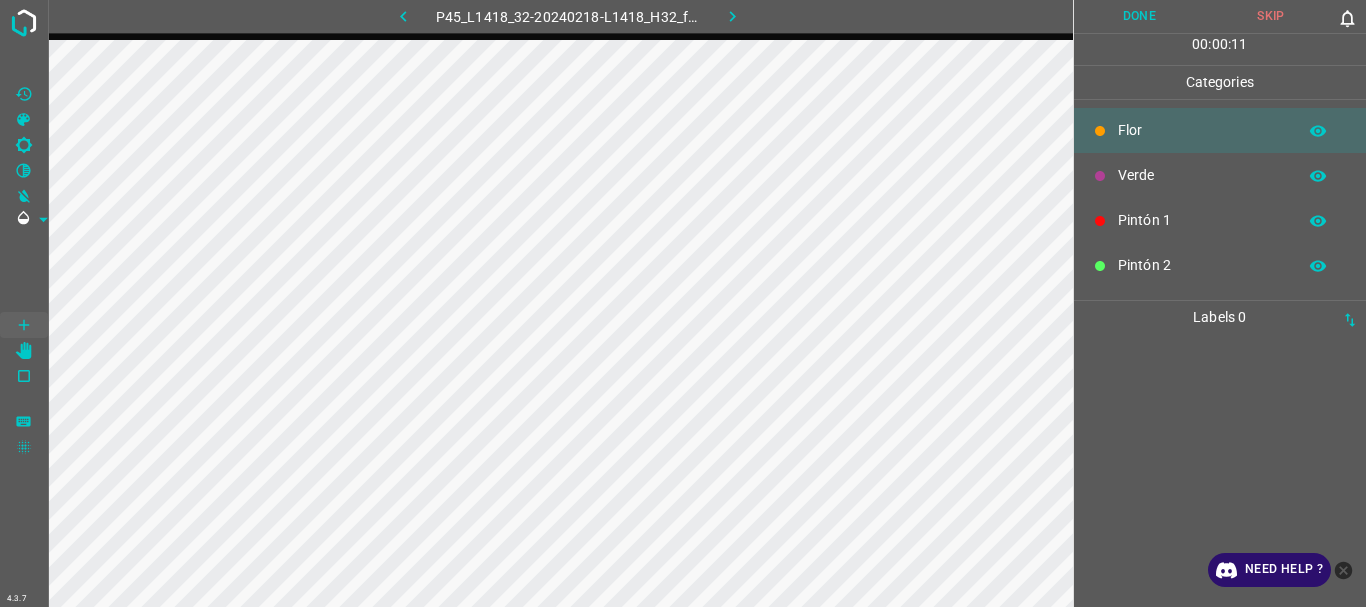 scroll, scrollTop: 176, scrollLeft: 0, axis: vertical 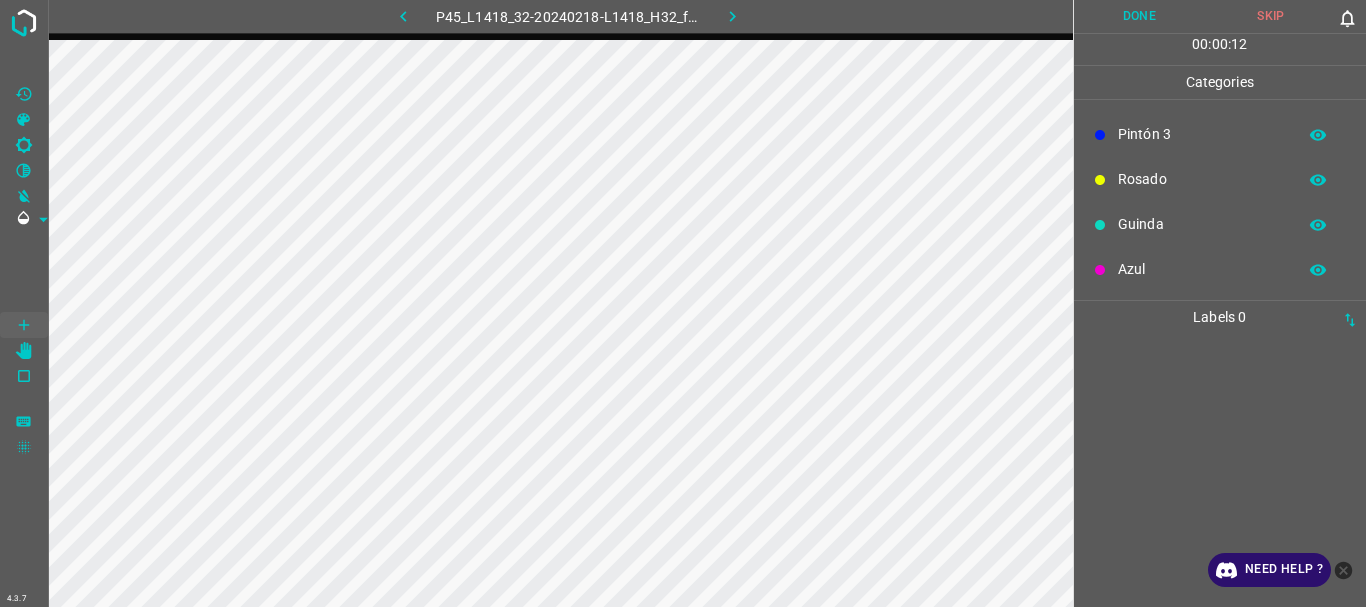 click on "Azul" at bounding box center [1202, 269] 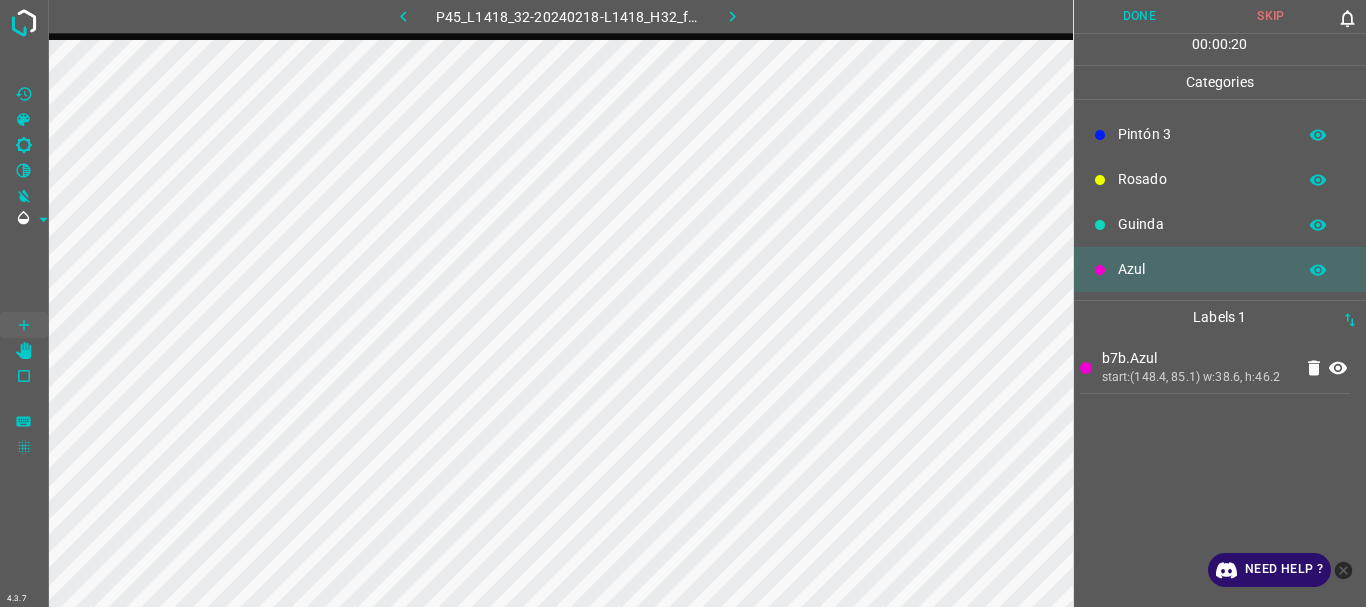scroll, scrollTop: 0, scrollLeft: 0, axis: both 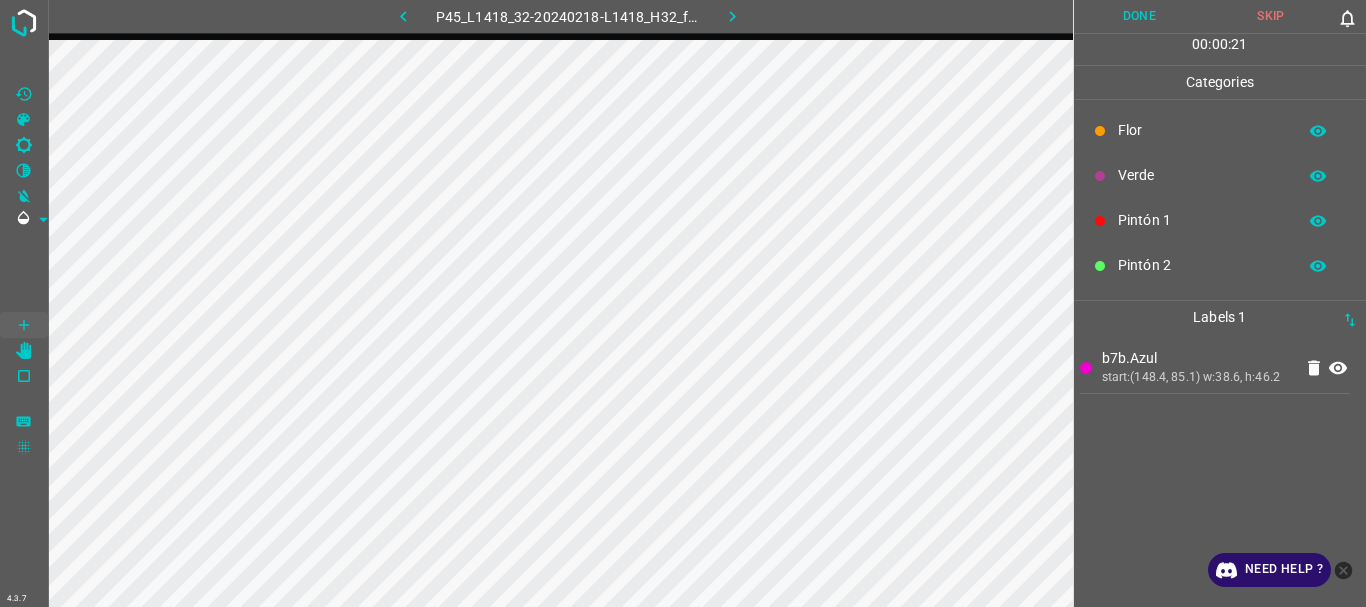 click on "Pintón 2" at bounding box center (1202, 265) 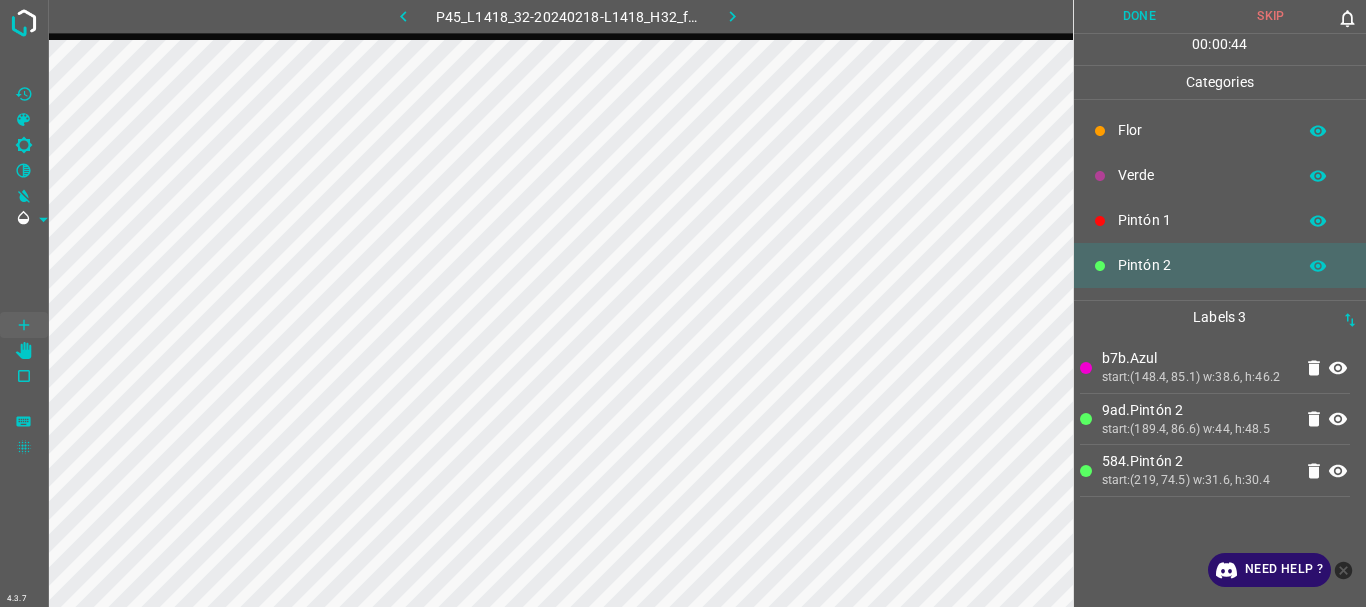 scroll, scrollTop: 176, scrollLeft: 0, axis: vertical 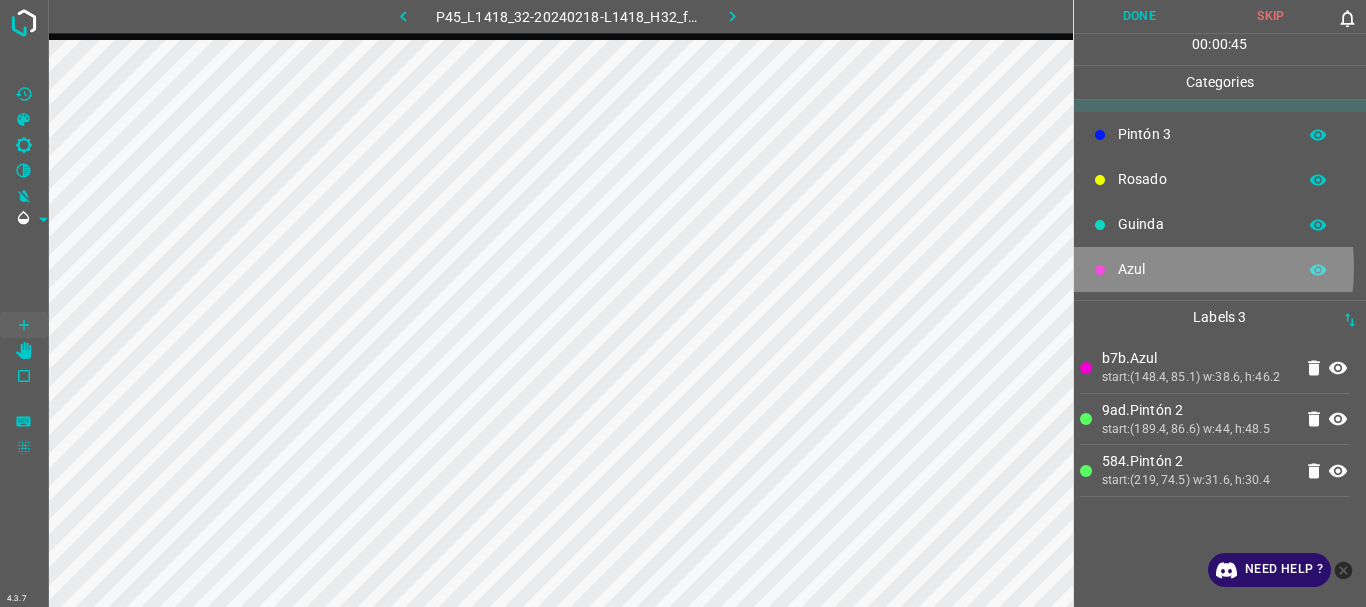 click on "Azul" at bounding box center [1202, 269] 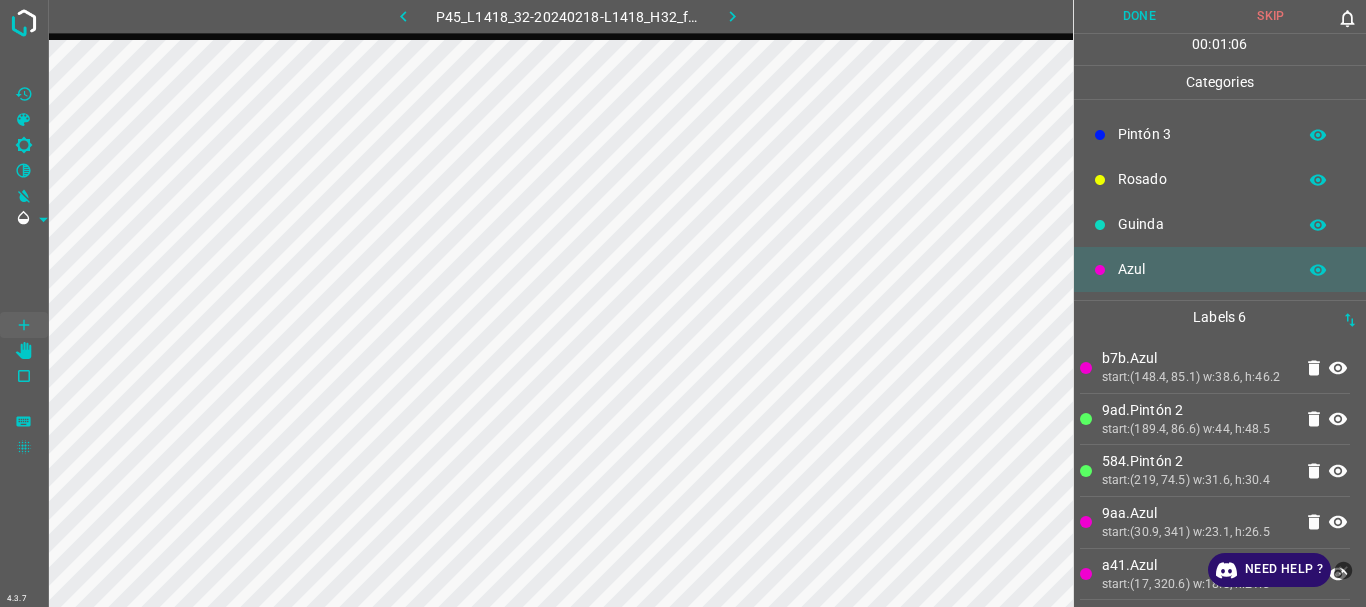 scroll, scrollTop: 0, scrollLeft: 0, axis: both 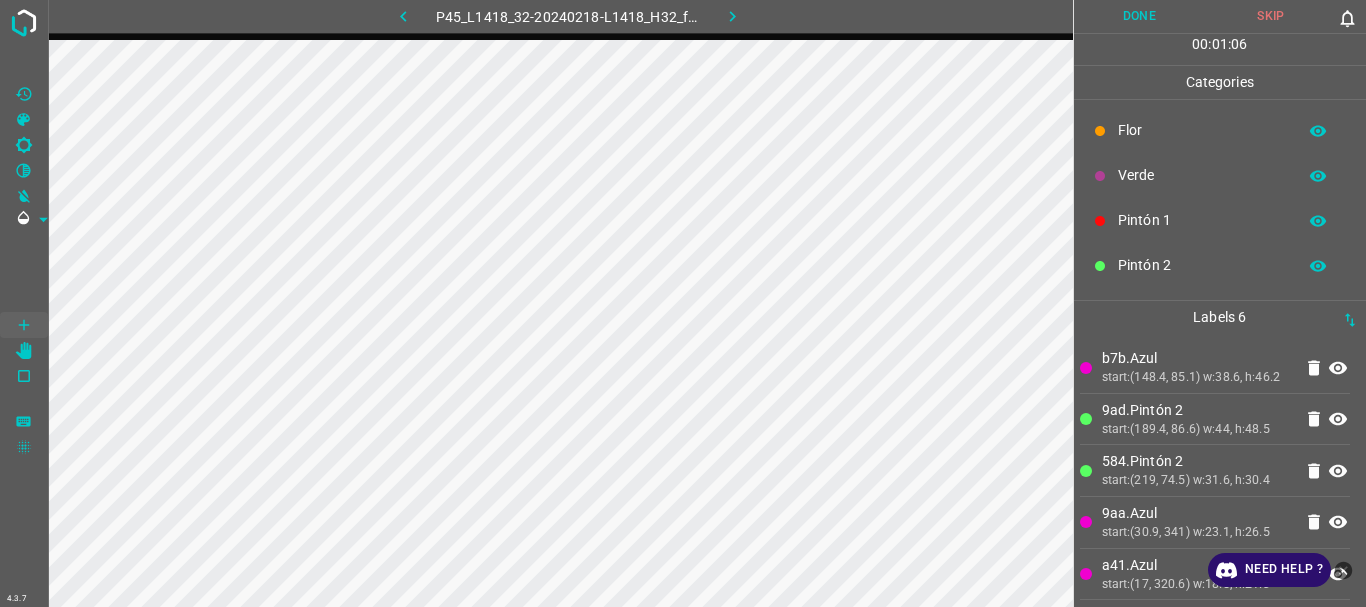 click on "Flor" at bounding box center [1202, 130] 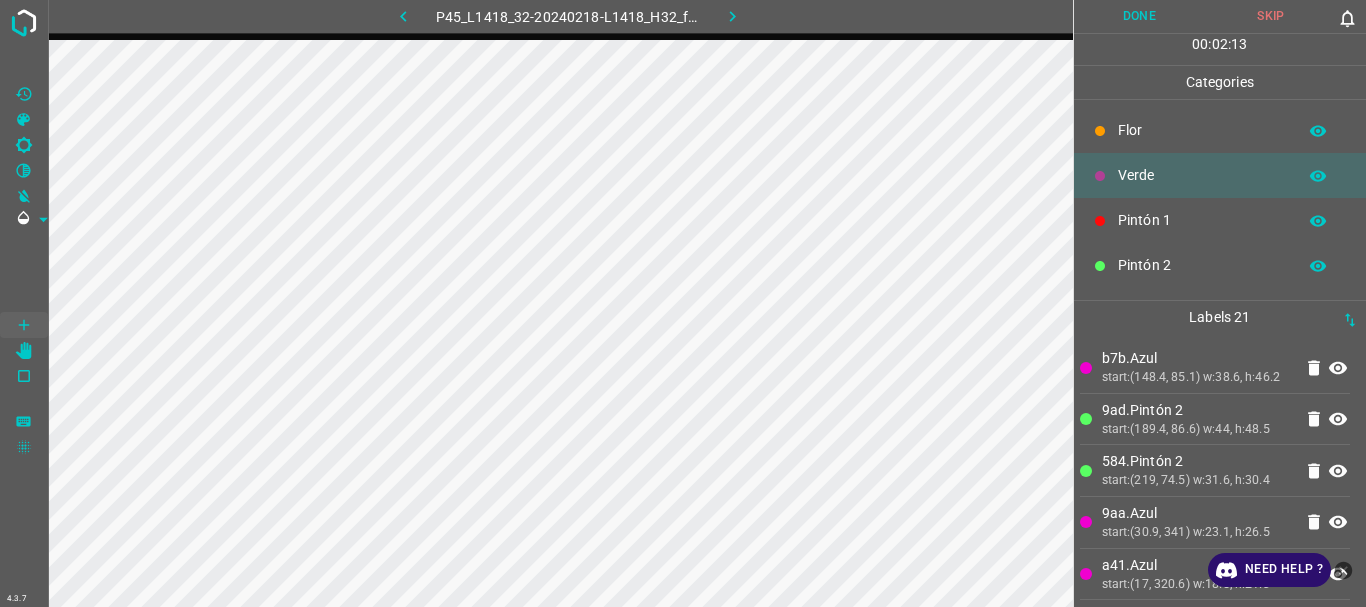 click on "Flor" at bounding box center [1202, 130] 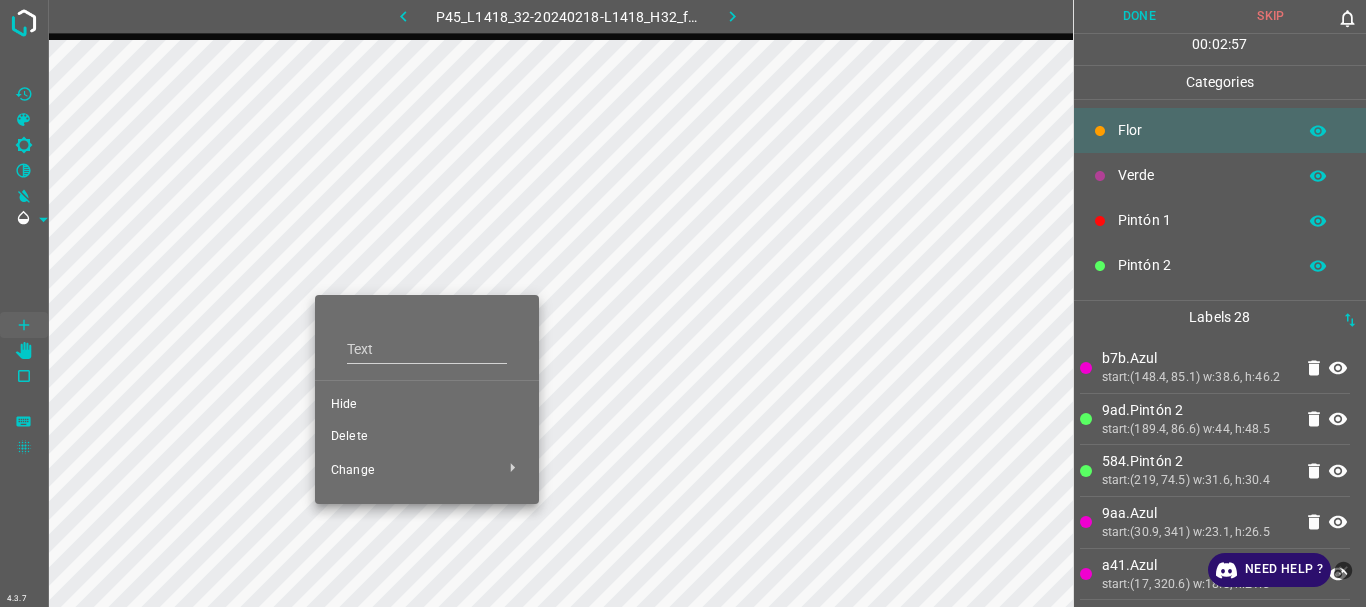 click on "Delete" at bounding box center [427, 437] 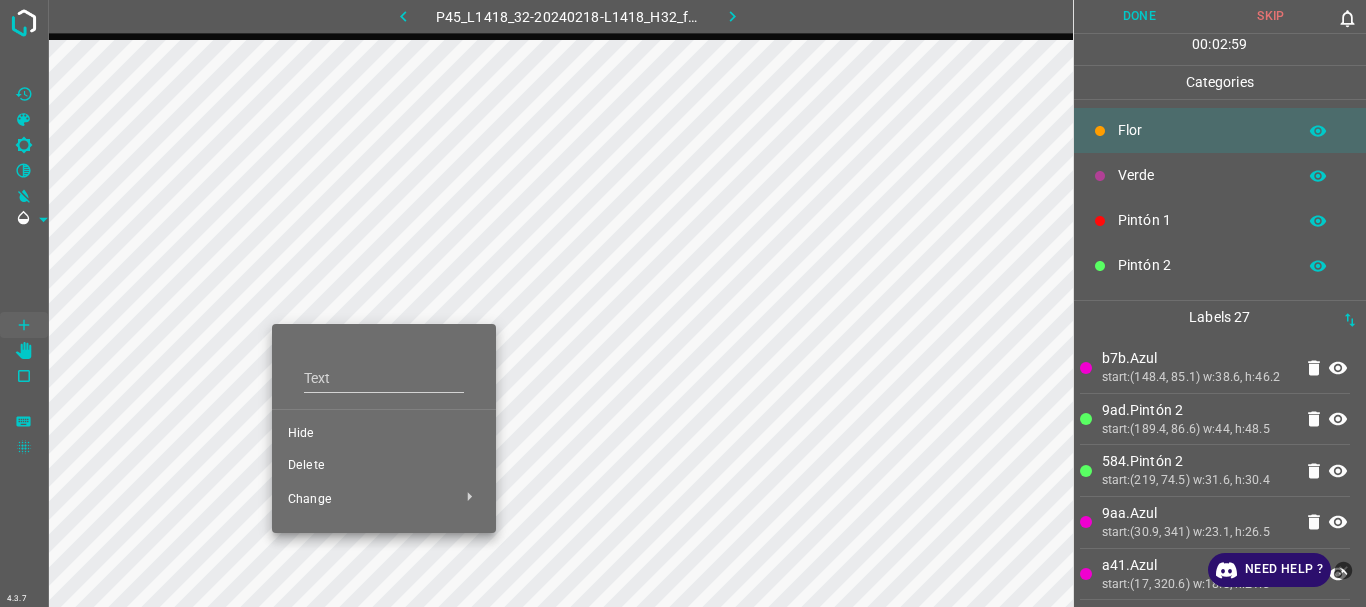 click on "Delete" at bounding box center [384, 466] 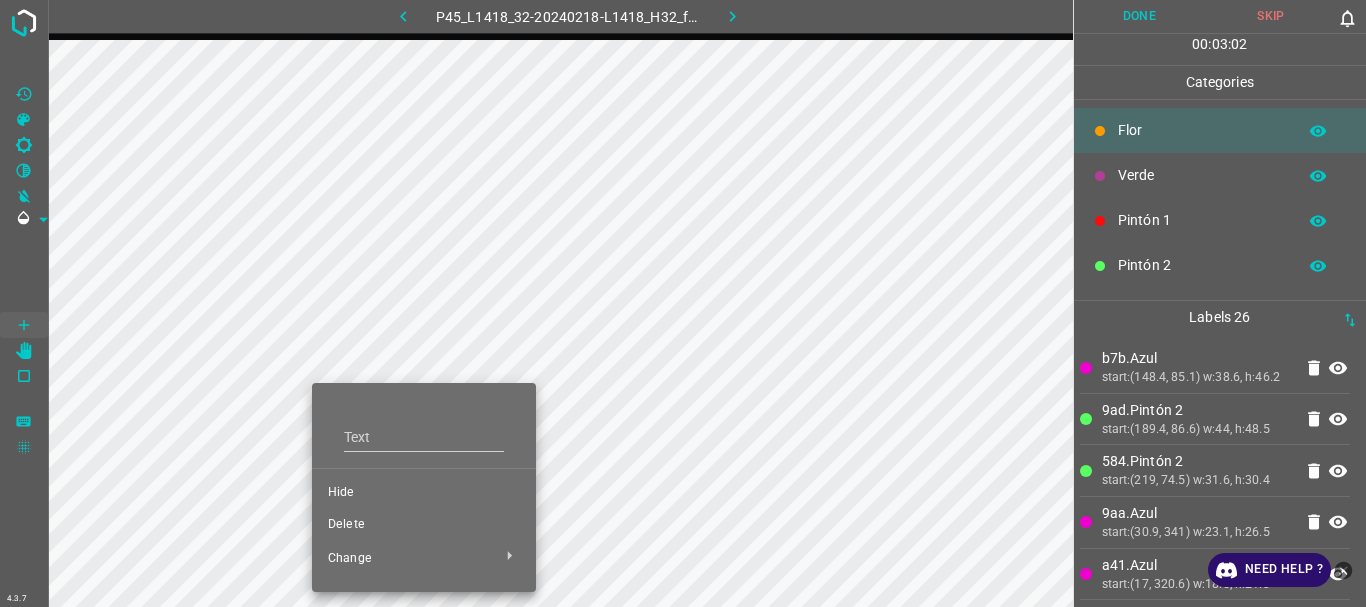 click on "Delete" at bounding box center (424, 525) 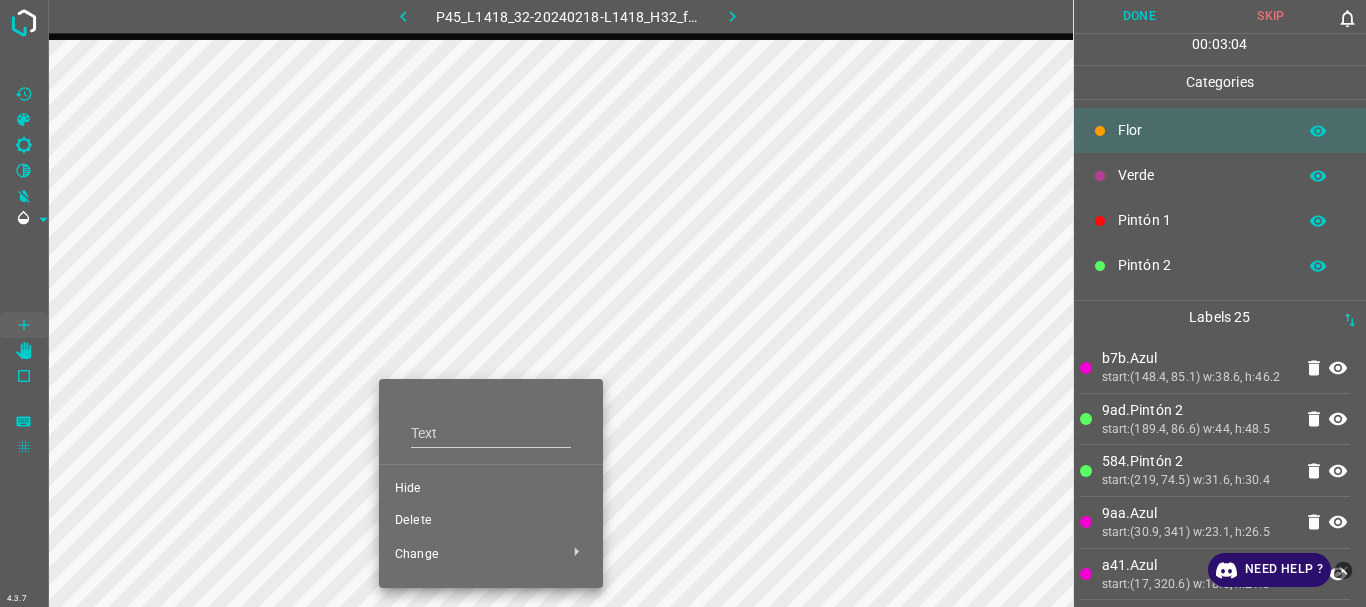 click on "Delete" at bounding box center (491, 521) 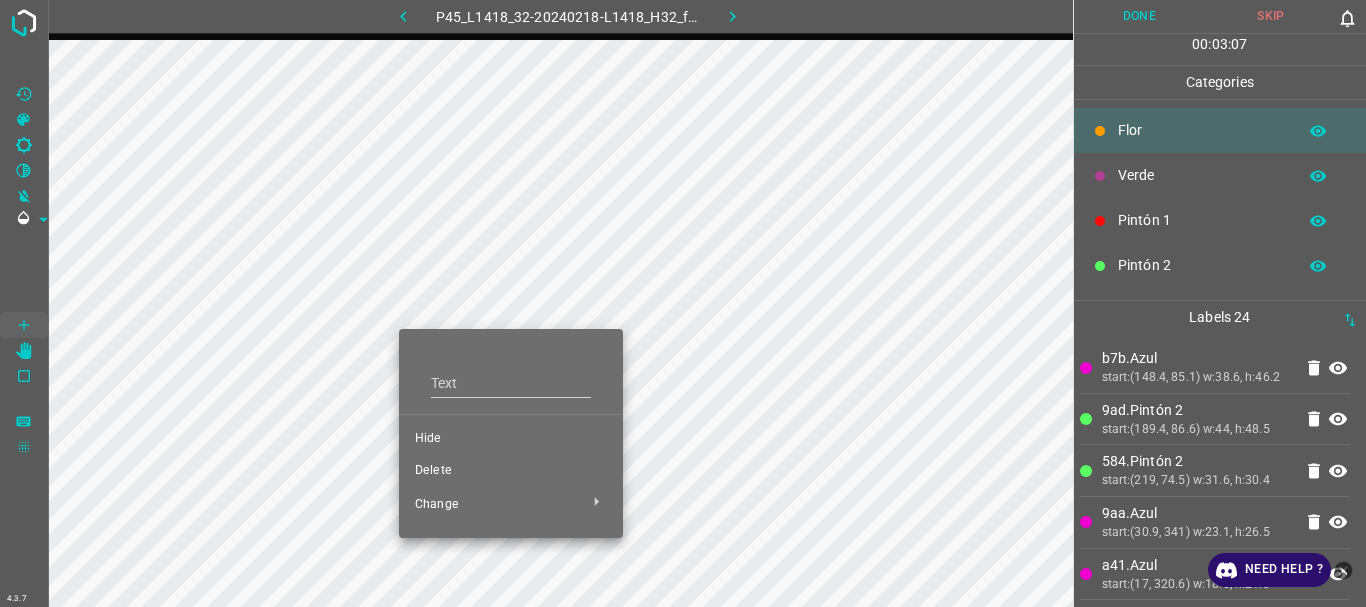 click on "Delete" at bounding box center [511, 471] 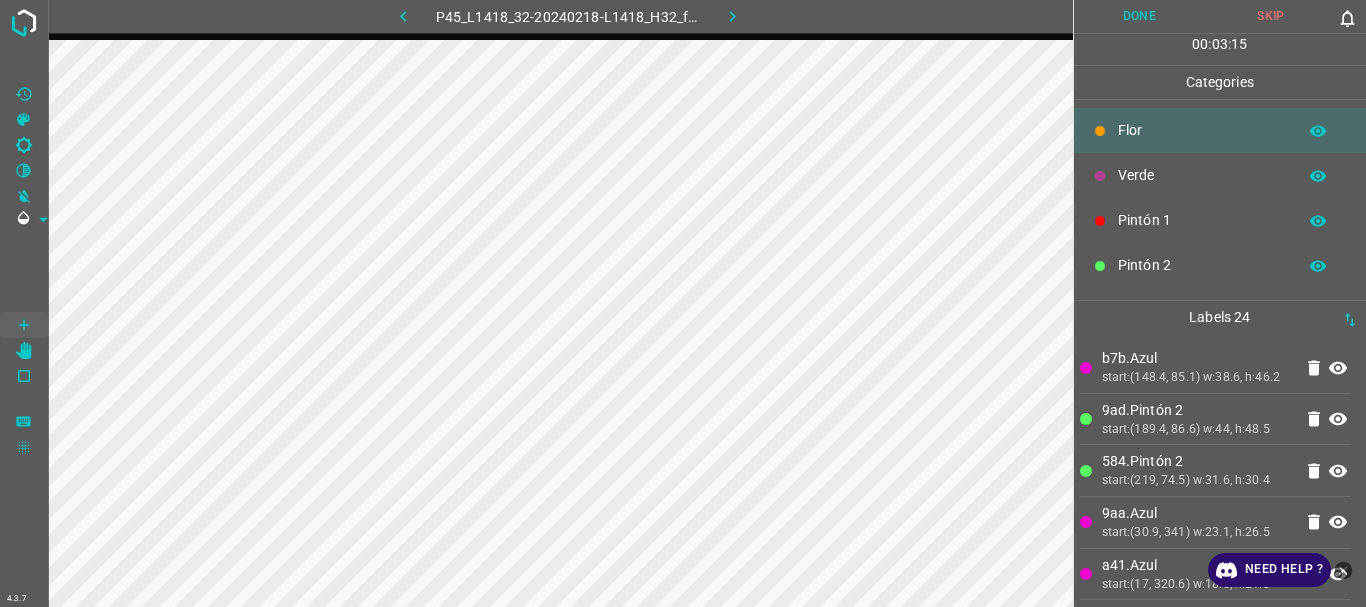 click on "Verde" at bounding box center [1202, 175] 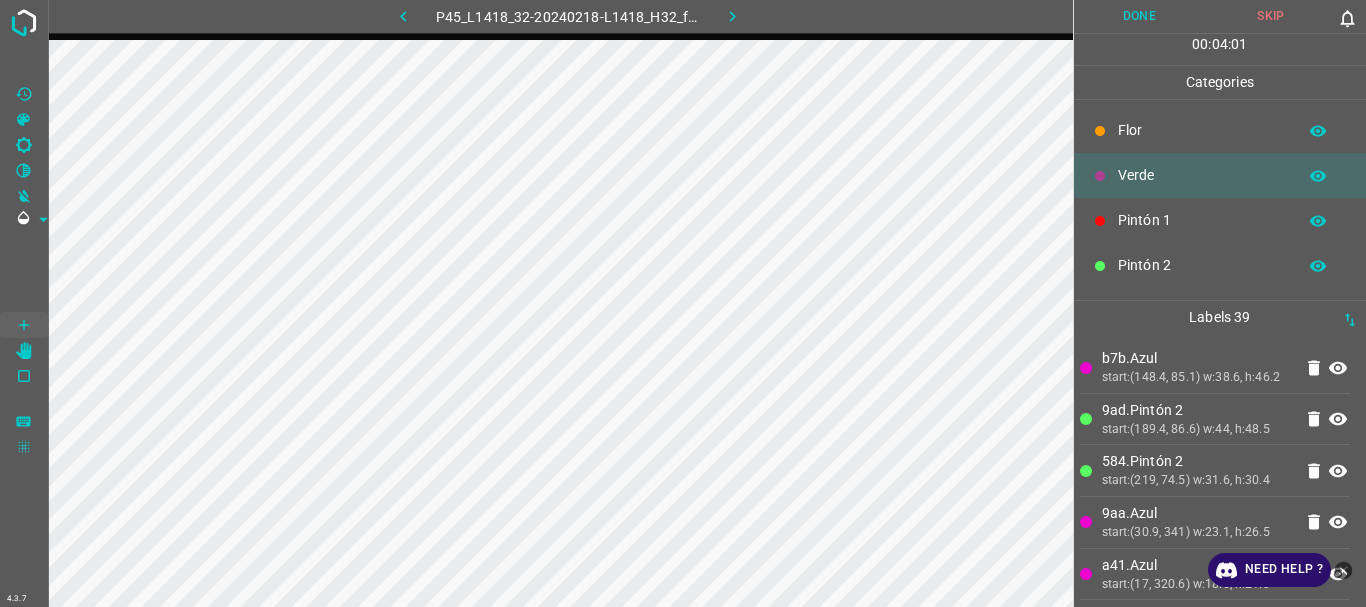 click on "Flor" at bounding box center [1202, 130] 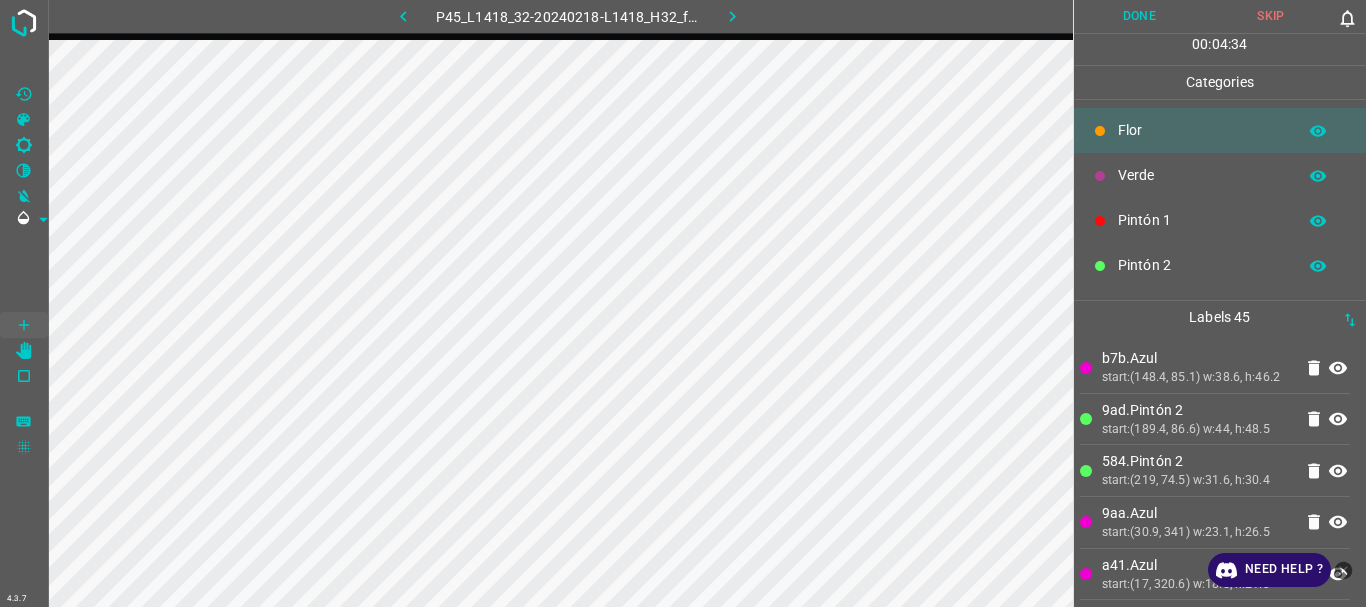 click on "Verde" at bounding box center (1202, 175) 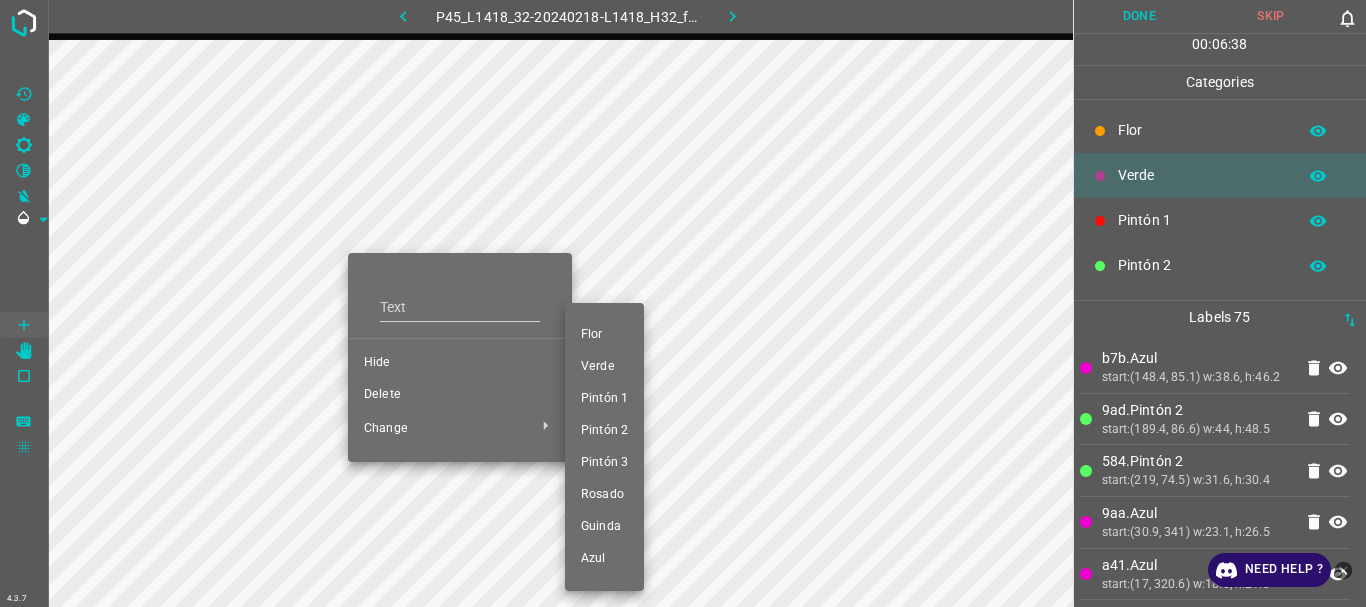 click at bounding box center [683, 303] 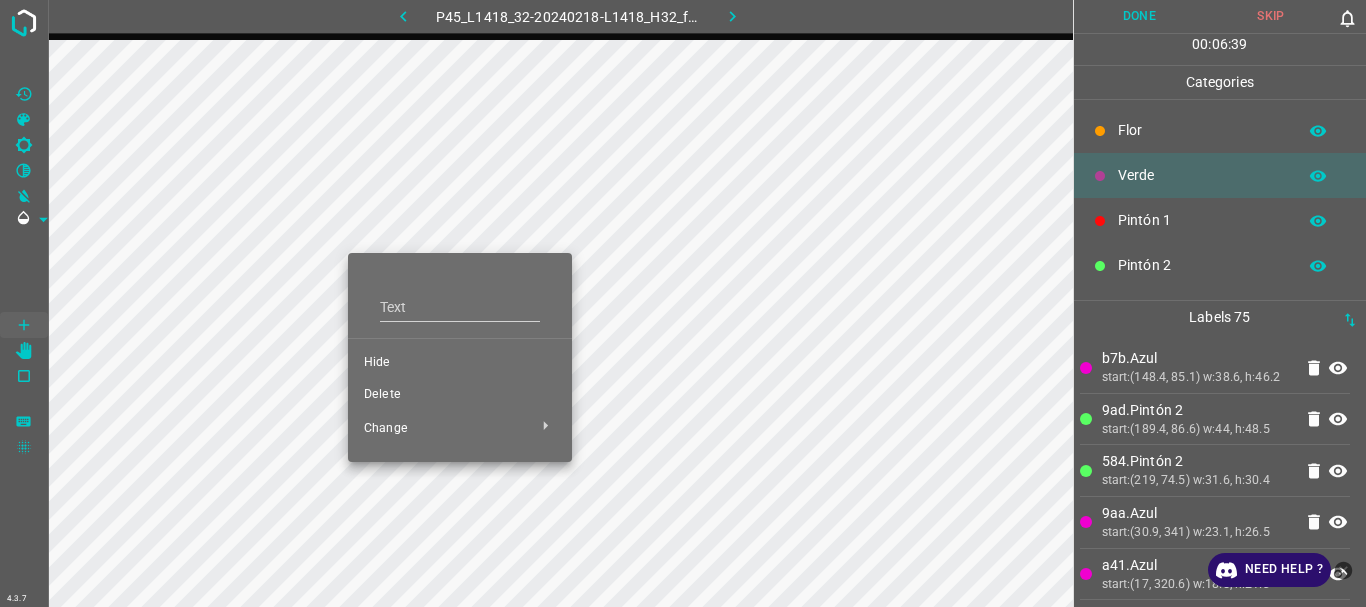 click on "Delete" at bounding box center (460, 395) 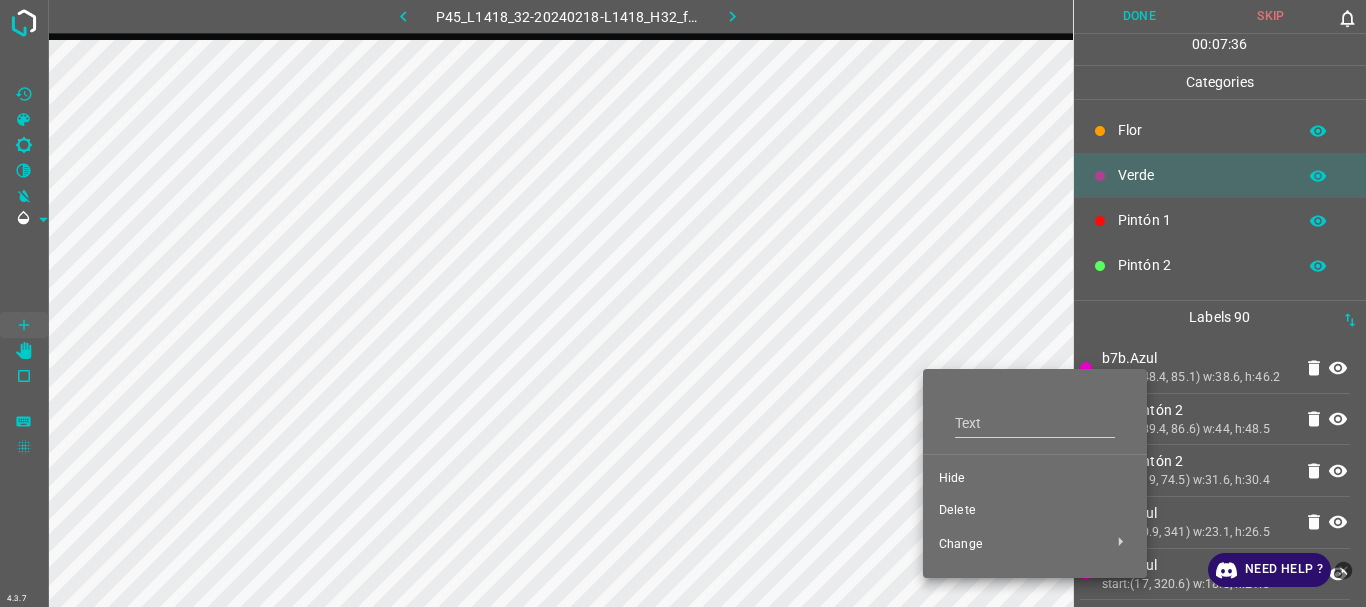 click on "Delete" at bounding box center (1035, 511) 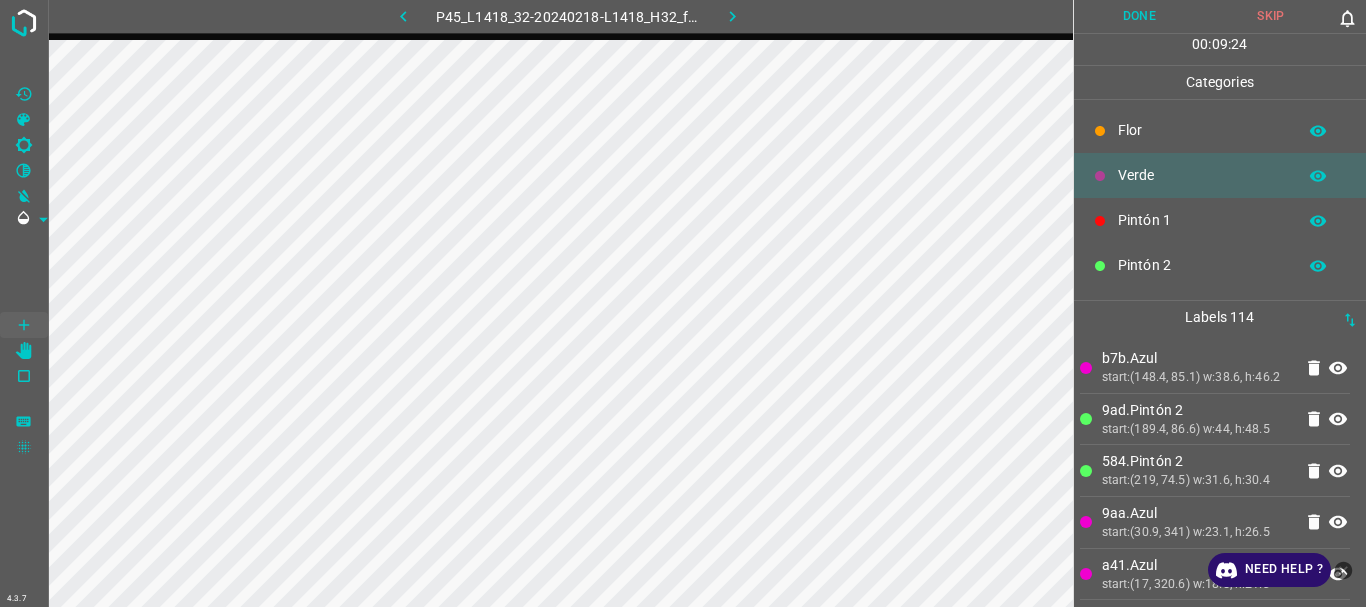 click on "Flor" at bounding box center (1202, 130) 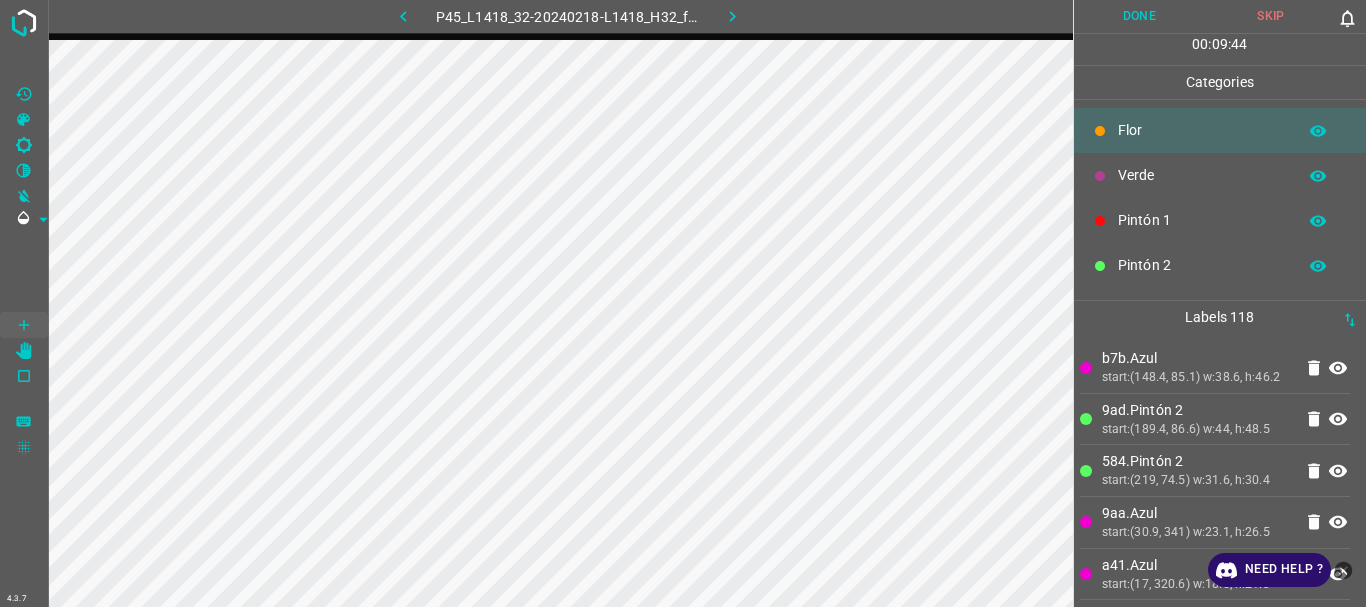 click on "Verde" at bounding box center [1220, 175] 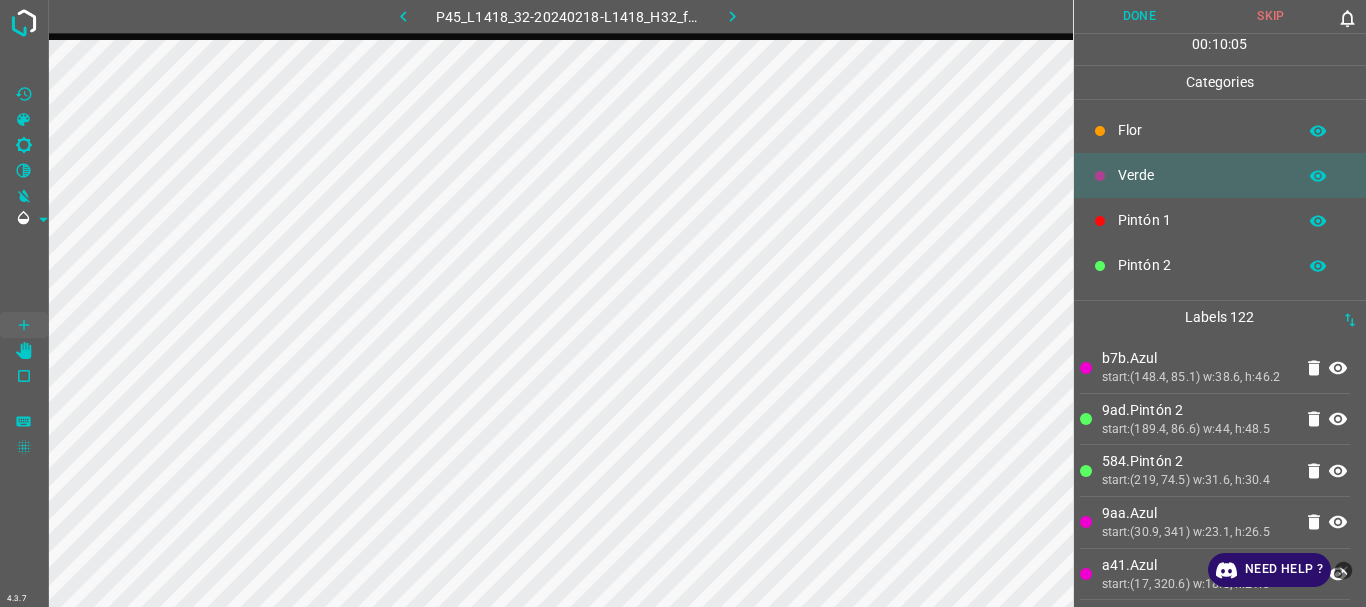 scroll, scrollTop: 176, scrollLeft: 0, axis: vertical 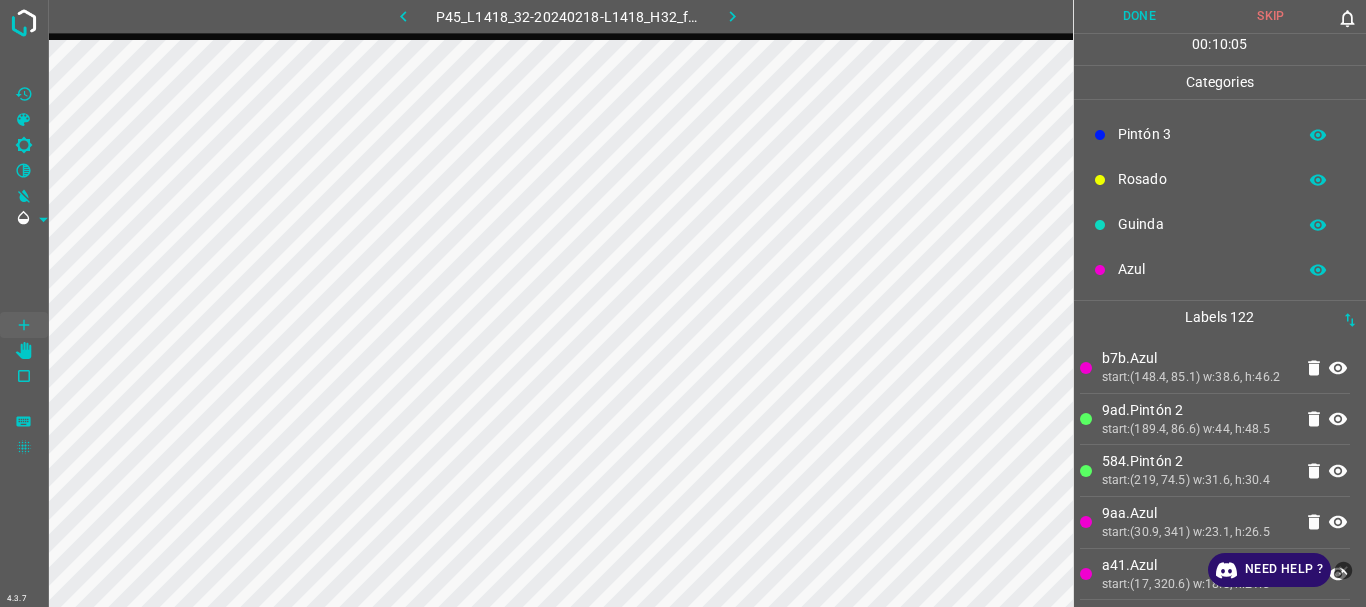 click on "Azul" at bounding box center (1202, 269) 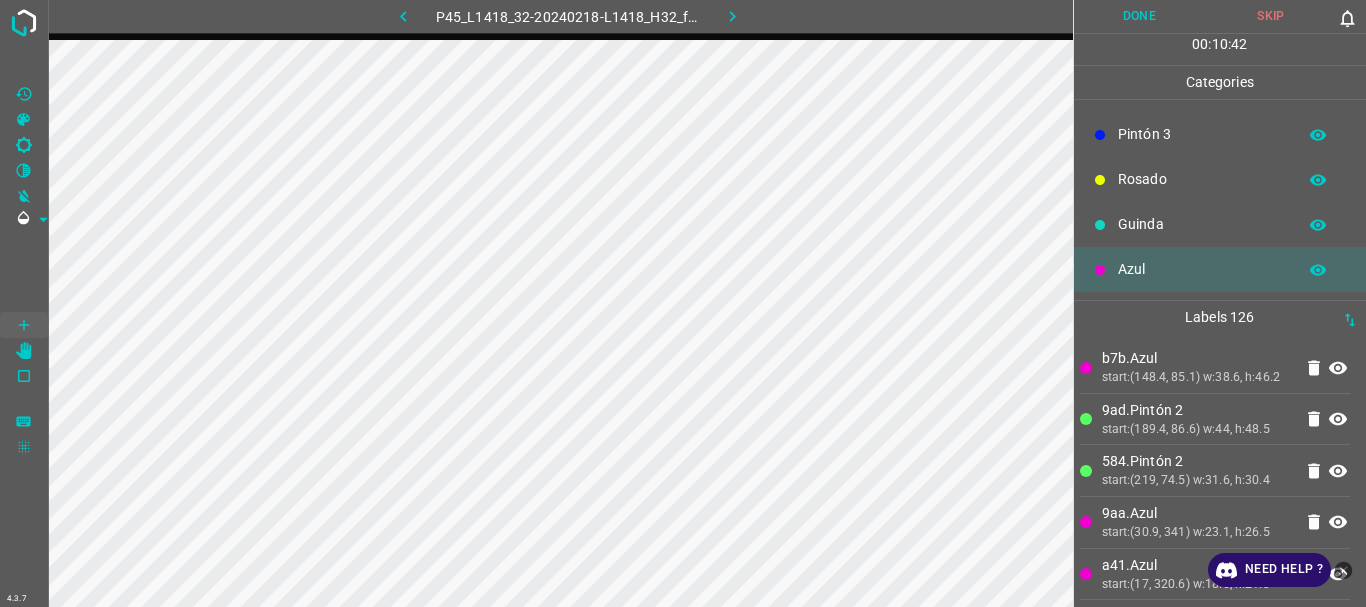 click on "Pintón 3" at bounding box center [1202, 134] 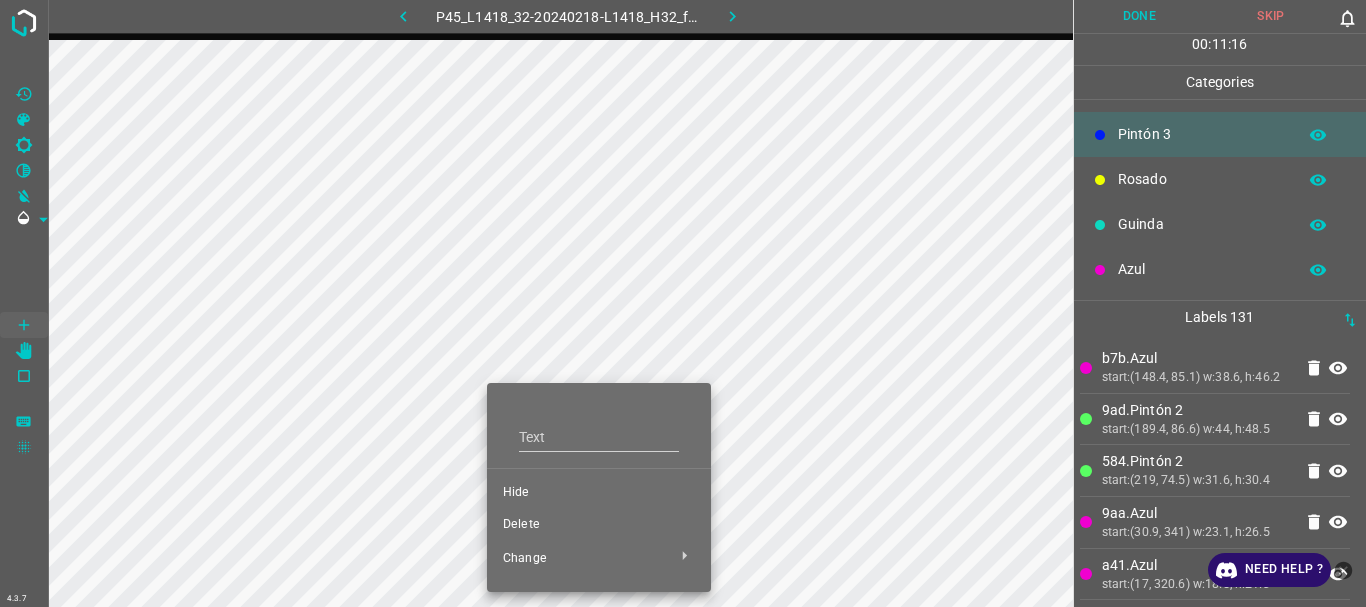 click on "Delete" at bounding box center [599, 525] 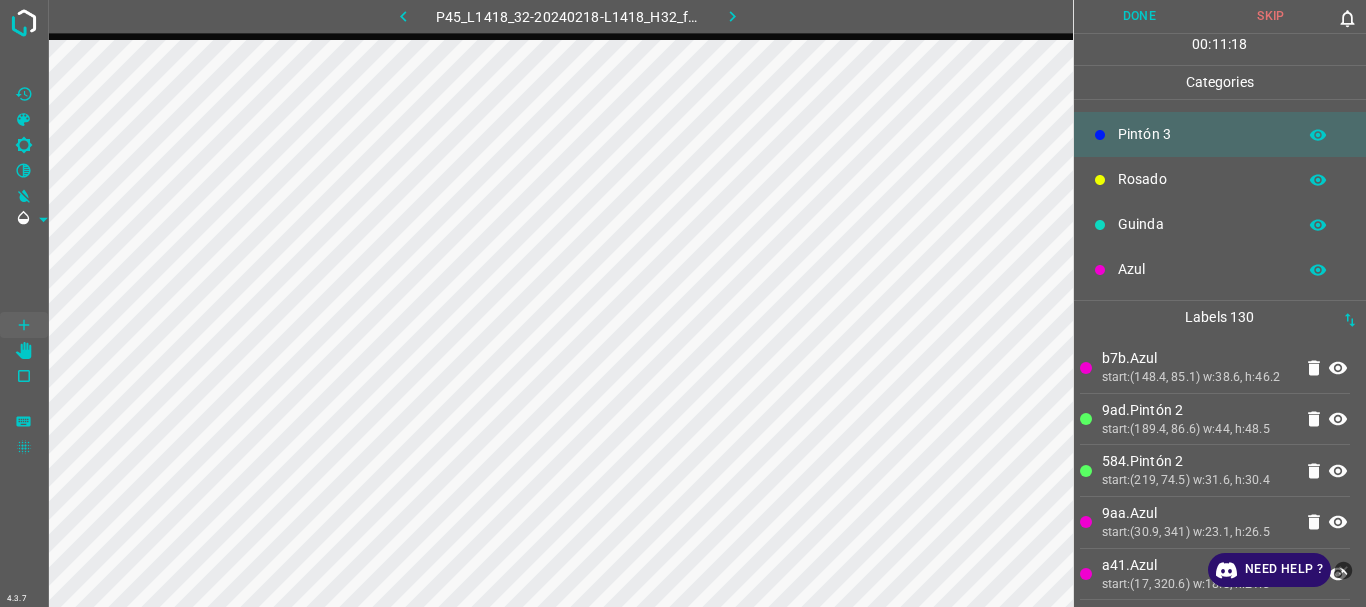 click on "Azul" at bounding box center [1202, 269] 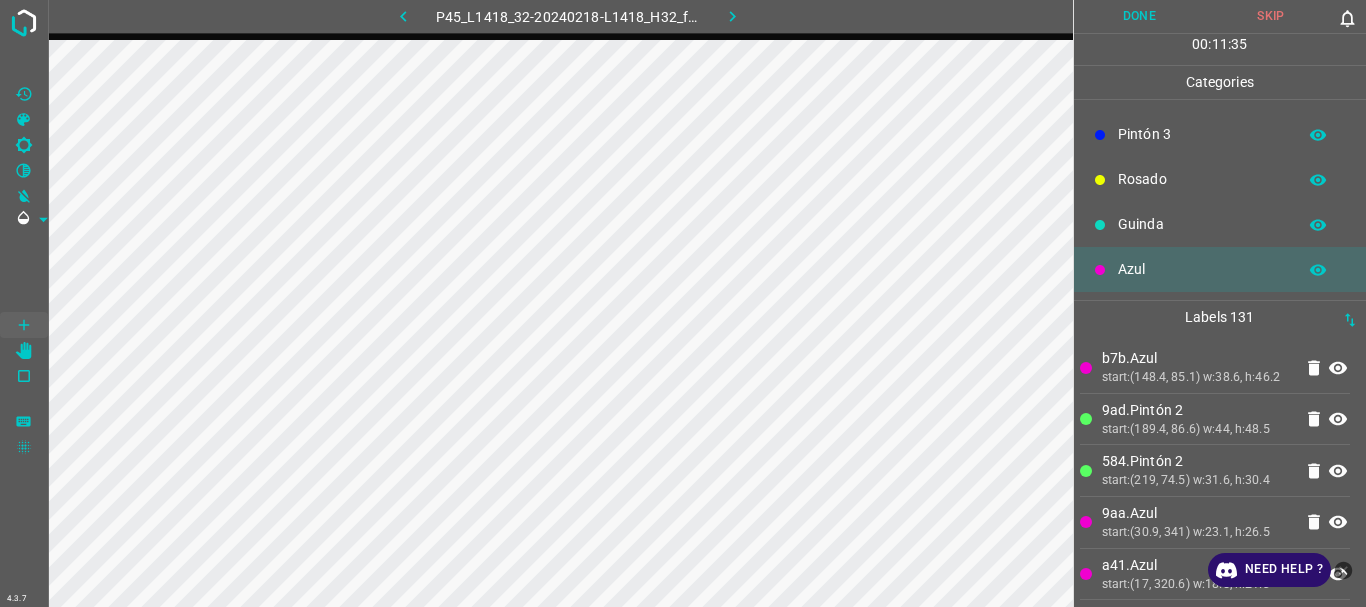 scroll, scrollTop: 0, scrollLeft: 0, axis: both 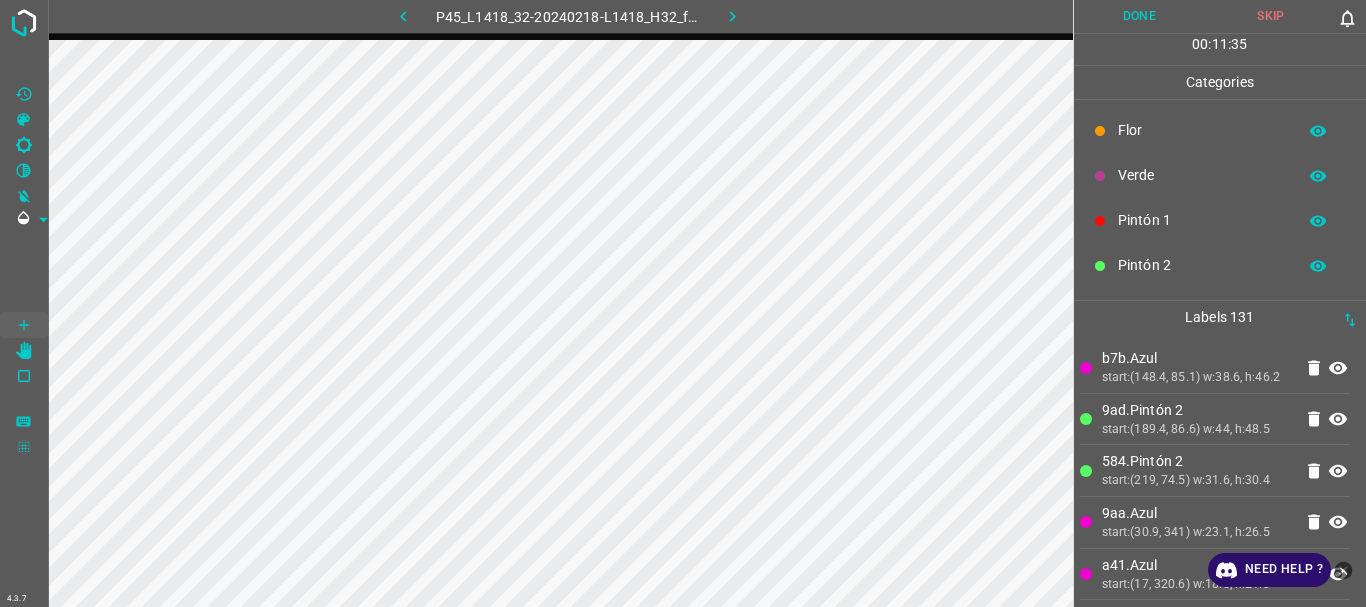 click on "Flor" at bounding box center [1202, 130] 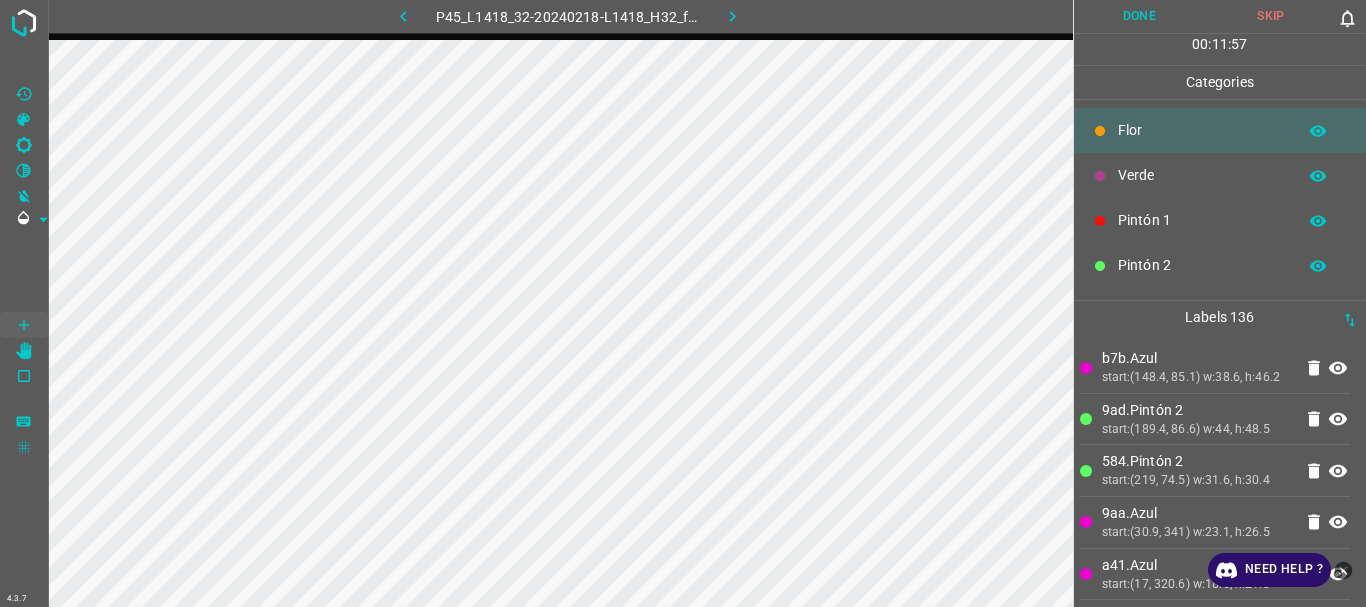 scroll, scrollTop: 176, scrollLeft: 0, axis: vertical 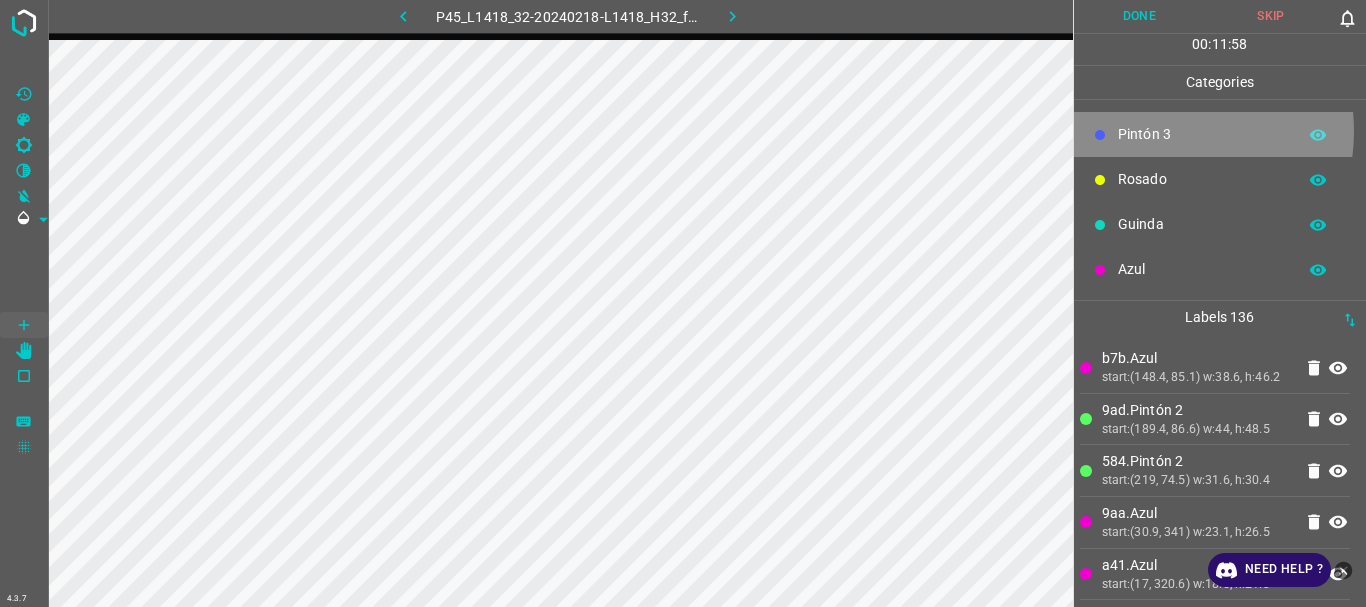 click on "Pintón 3" at bounding box center (1202, 134) 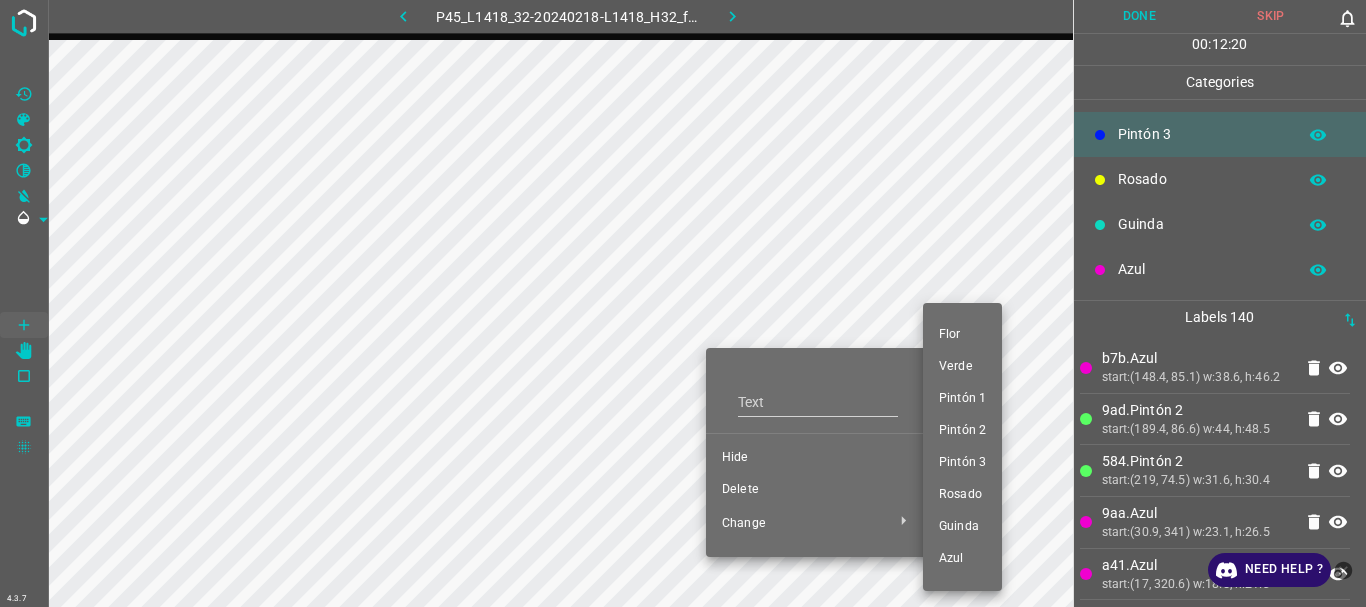 click on "Pintón 1" at bounding box center (962, 399) 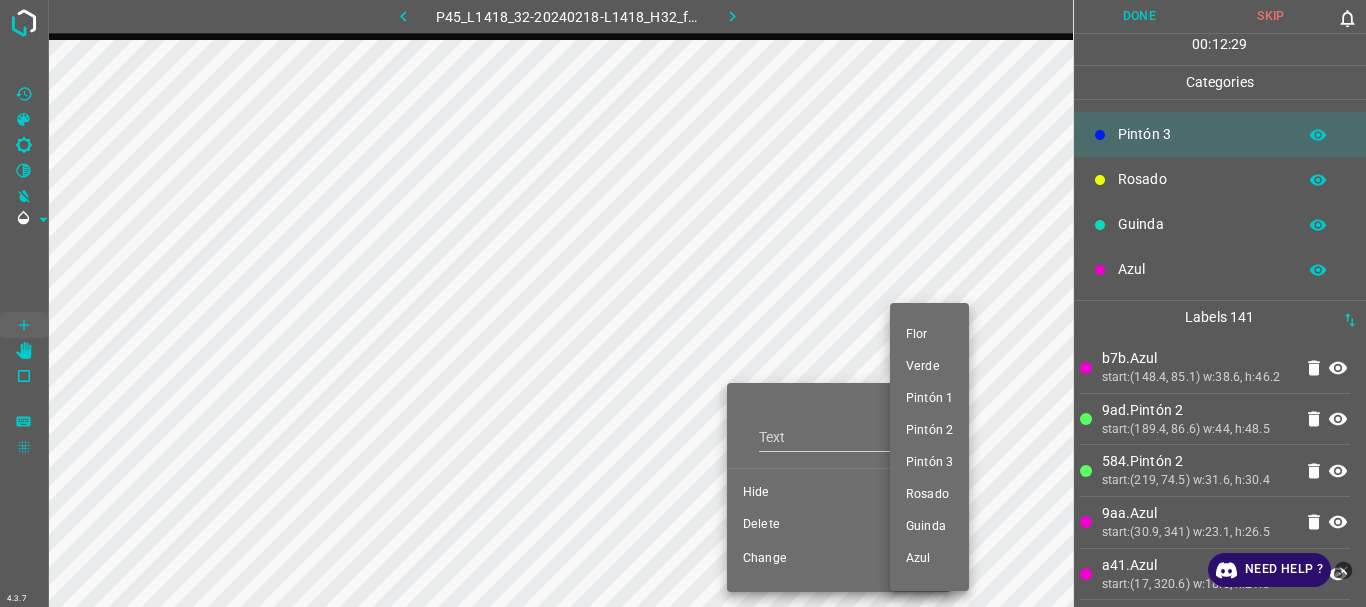 click on "Pintón 1" at bounding box center [929, 399] 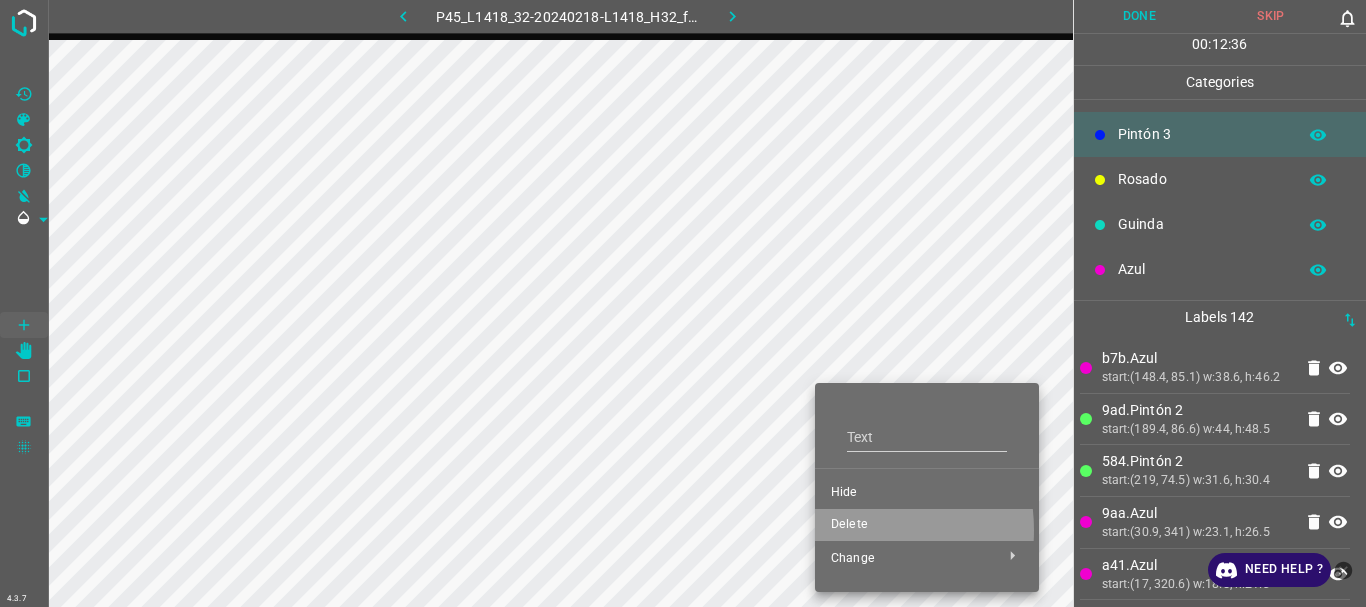 click on "Delete" at bounding box center (927, 525) 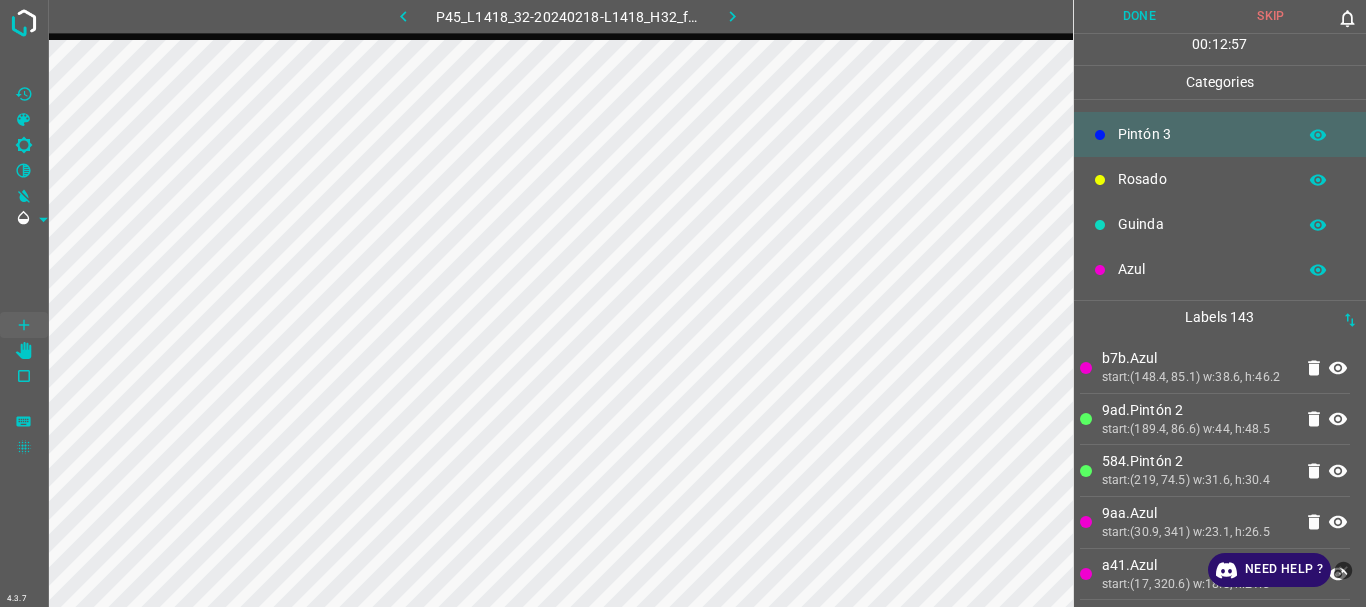 scroll, scrollTop: 0, scrollLeft: 0, axis: both 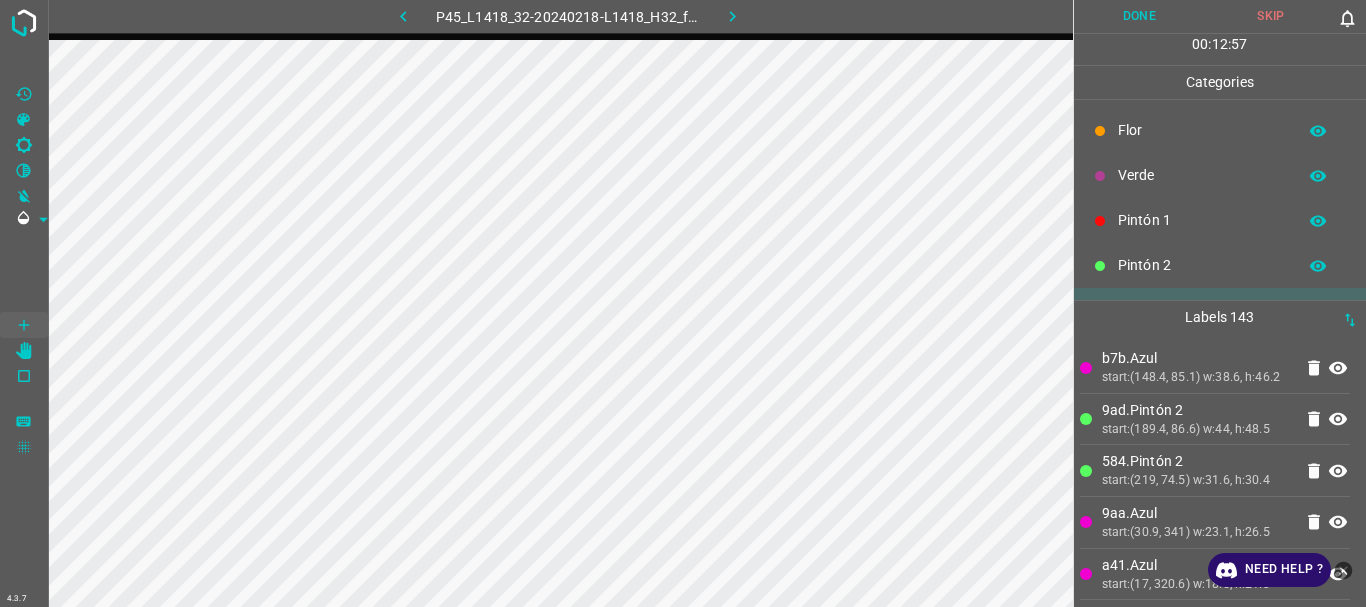 click on "Pintón 1" at bounding box center [1202, 220] 